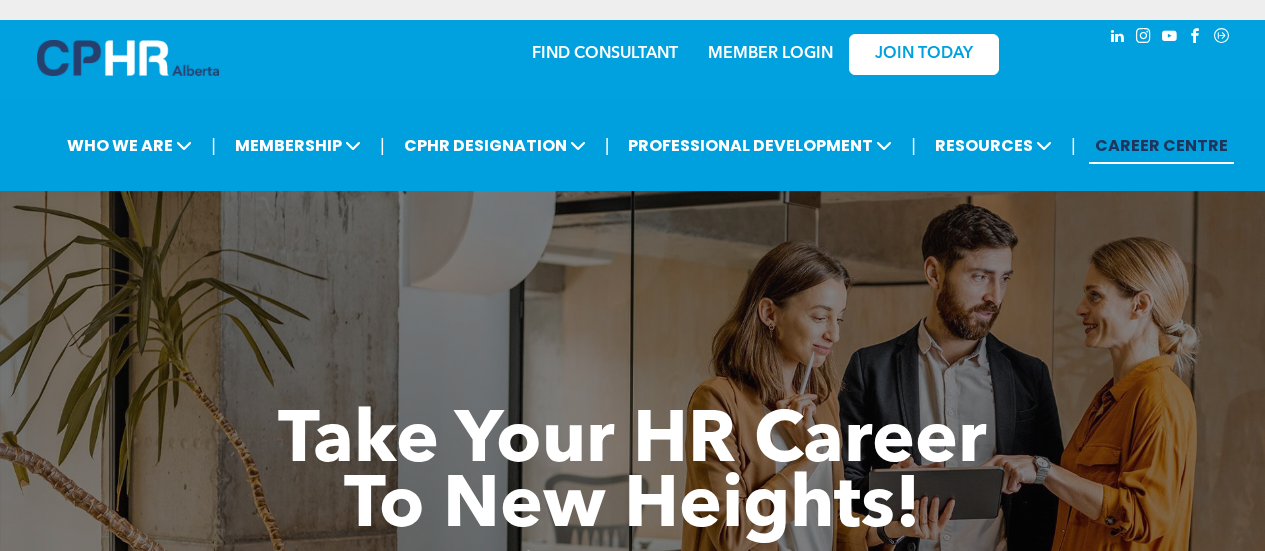scroll, scrollTop: 0, scrollLeft: 0, axis: both 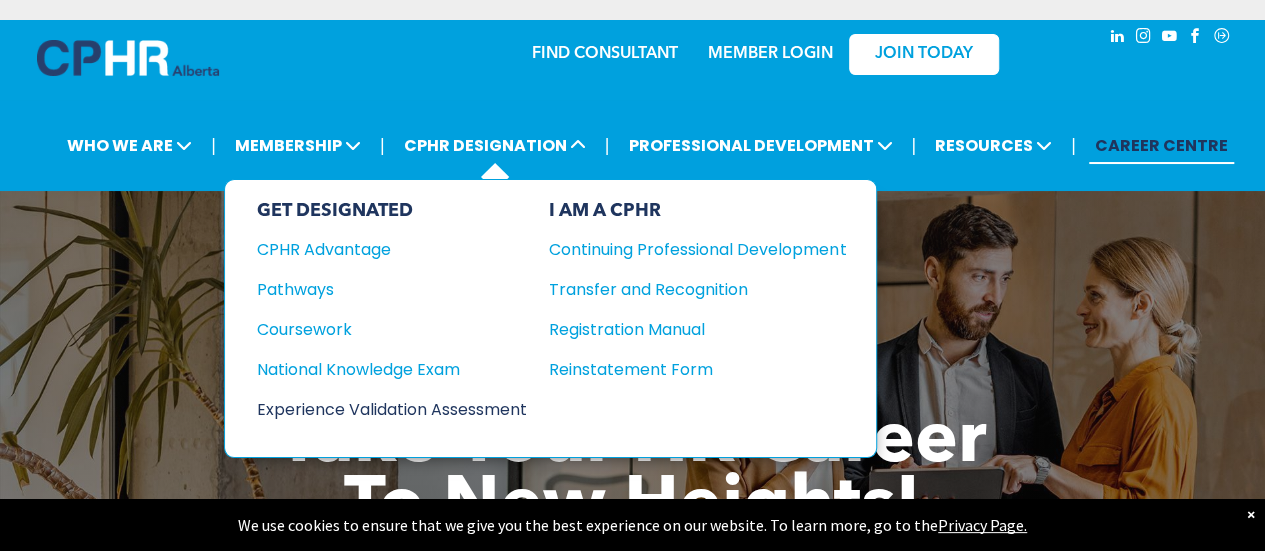 click on "Experience Validation Assessment" at bounding box center (378, 409) 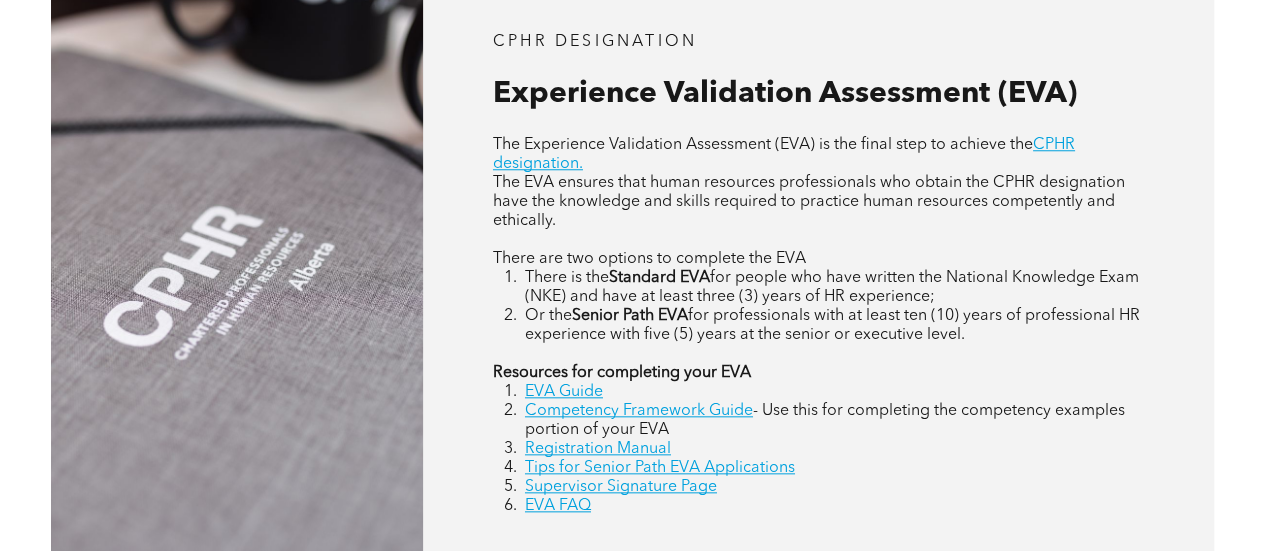 scroll, scrollTop: 851, scrollLeft: 0, axis: vertical 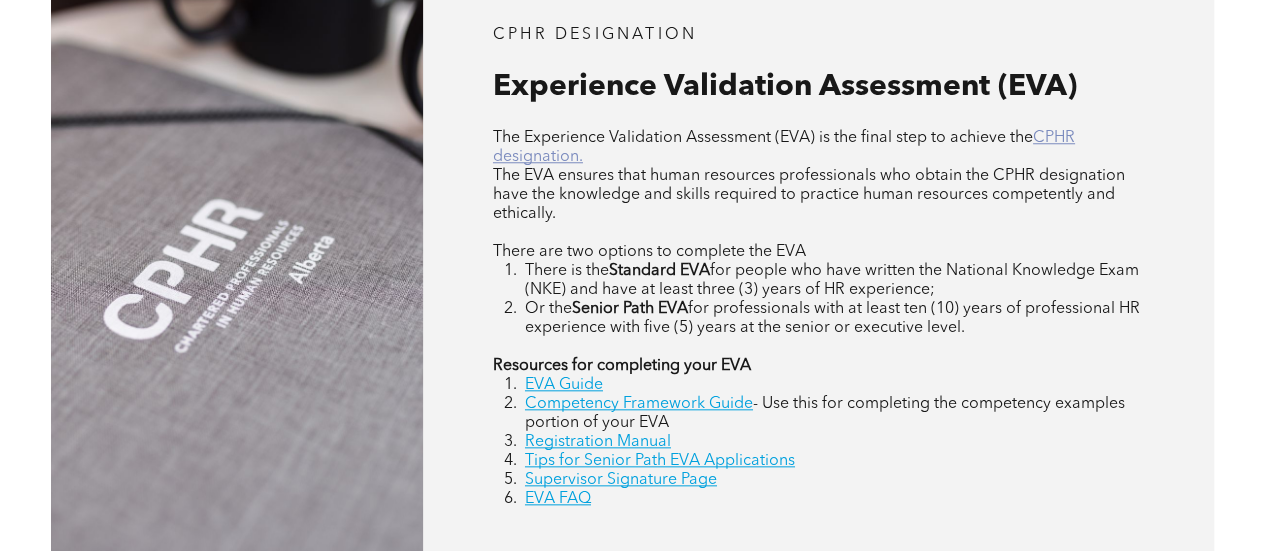 click on "CPHR designation." at bounding box center (784, 147) 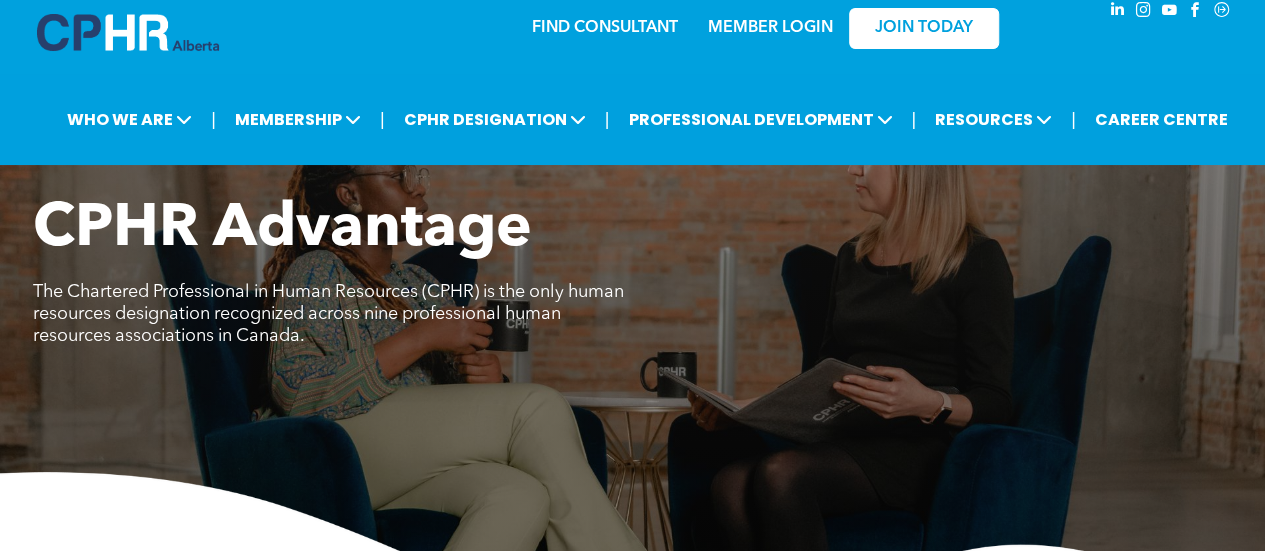 scroll, scrollTop: 0, scrollLeft: 0, axis: both 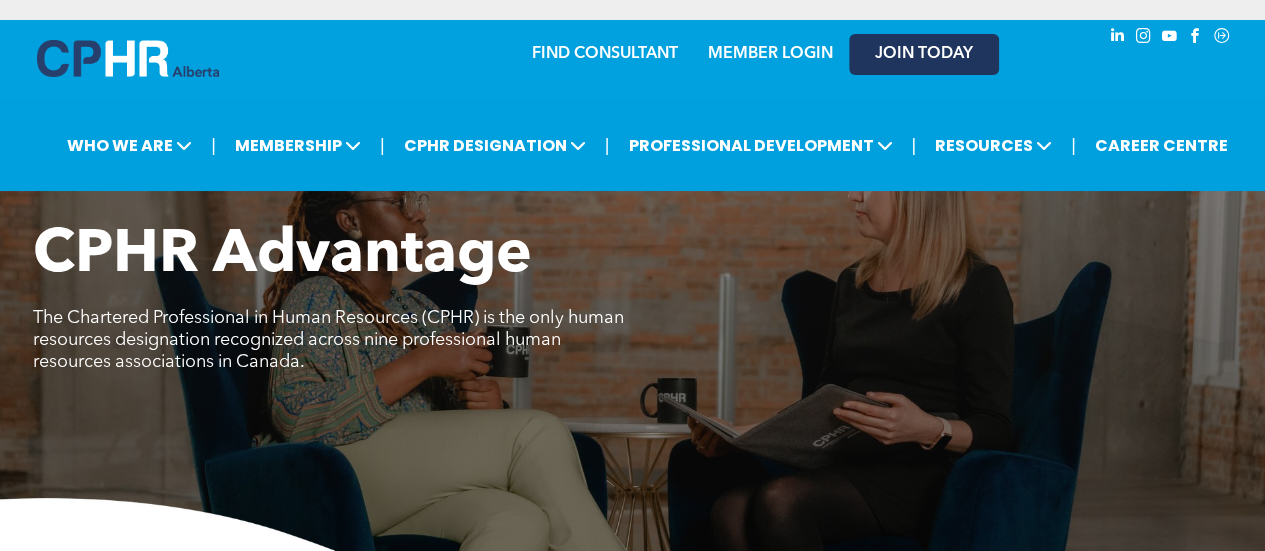 click on "JOIN TODAY" at bounding box center (924, 54) 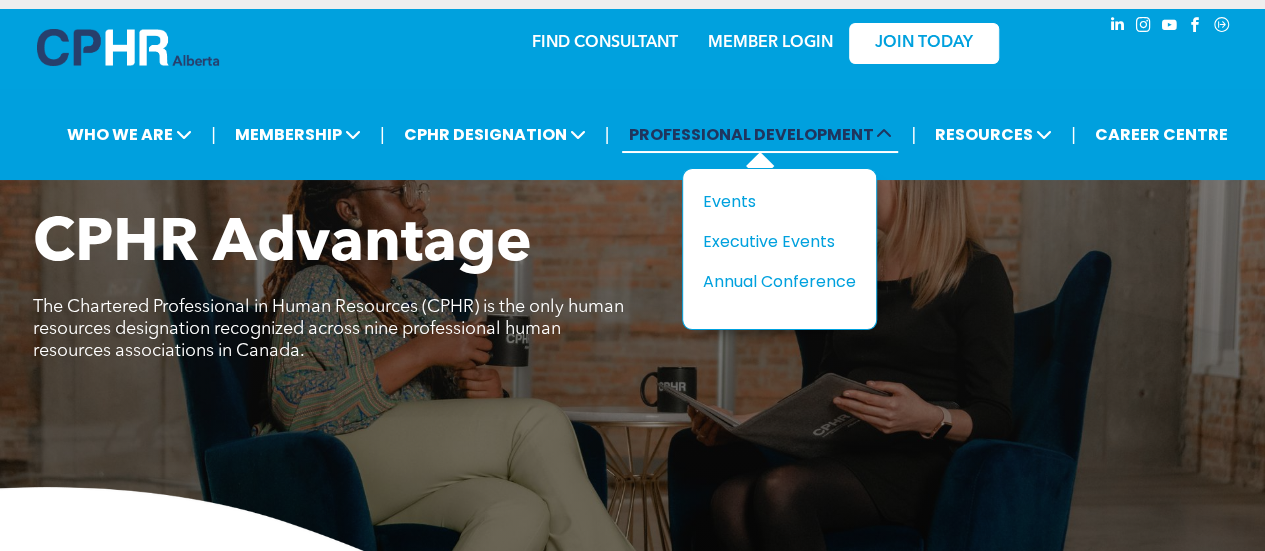 scroll, scrollTop: 12, scrollLeft: 0, axis: vertical 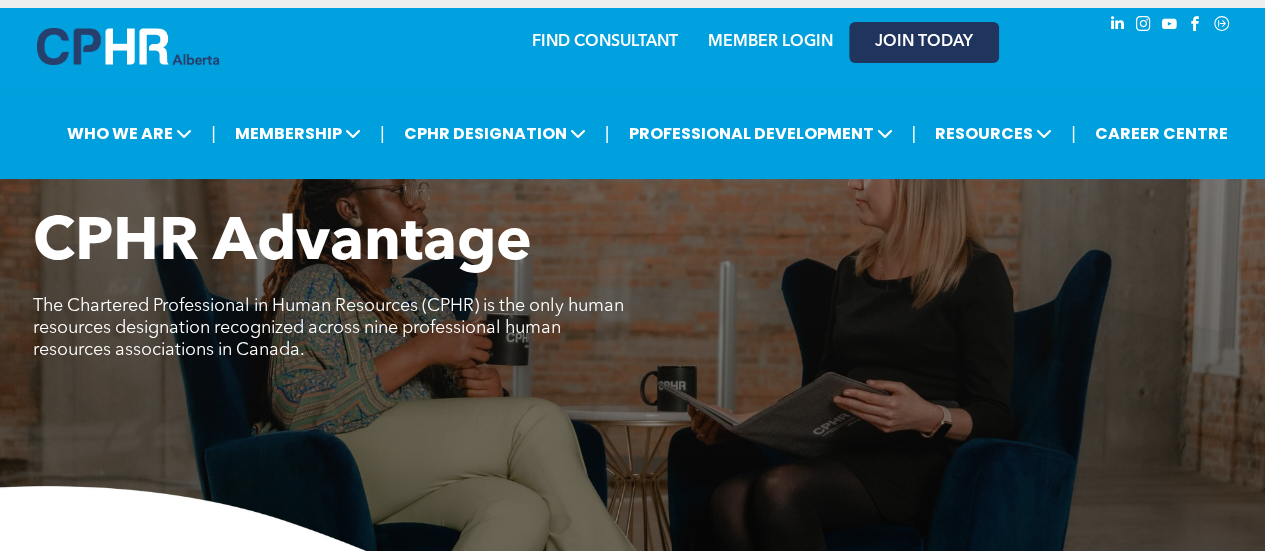 click on "JOIN TODAY" at bounding box center [924, 42] 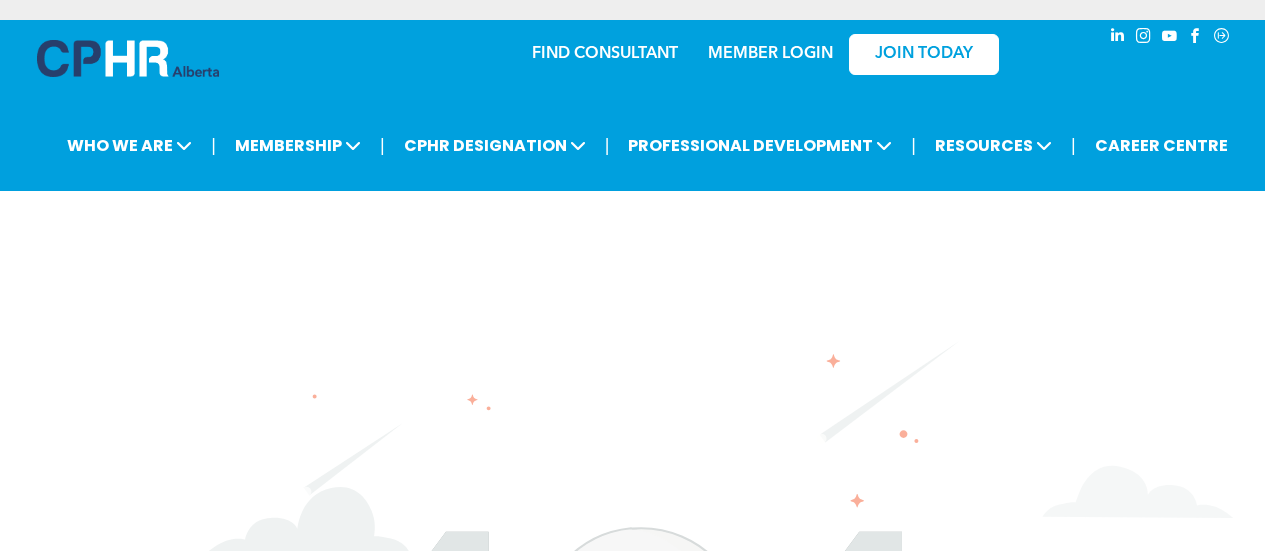 scroll, scrollTop: 0, scrollLeft: 0, axis: both 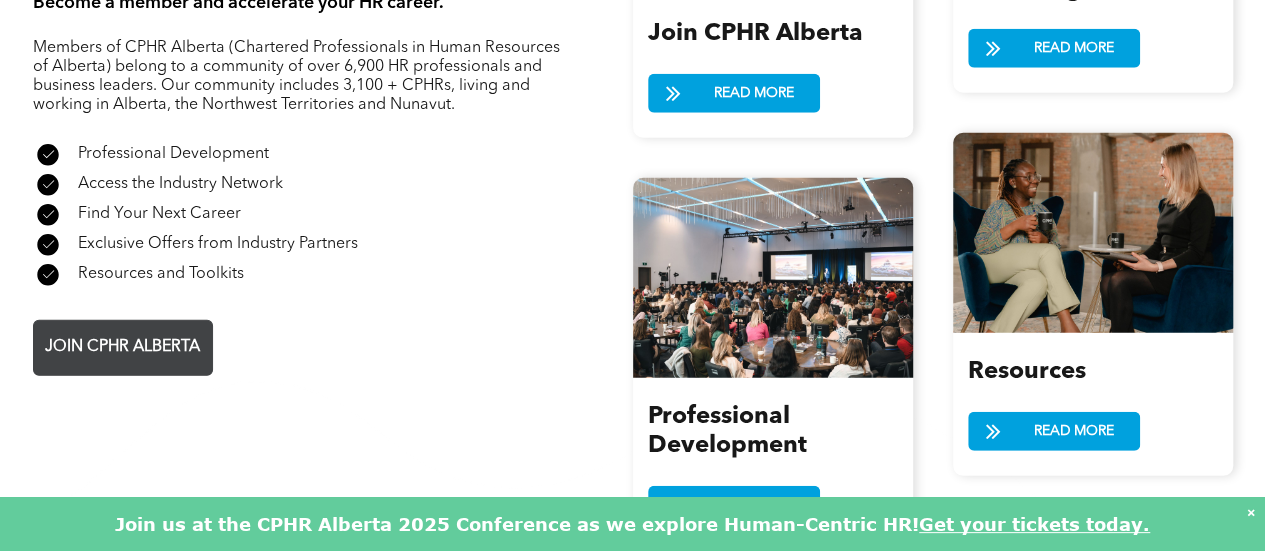 click on "JOIN CPHR ALBERTA" at bounding box center [122, 347] 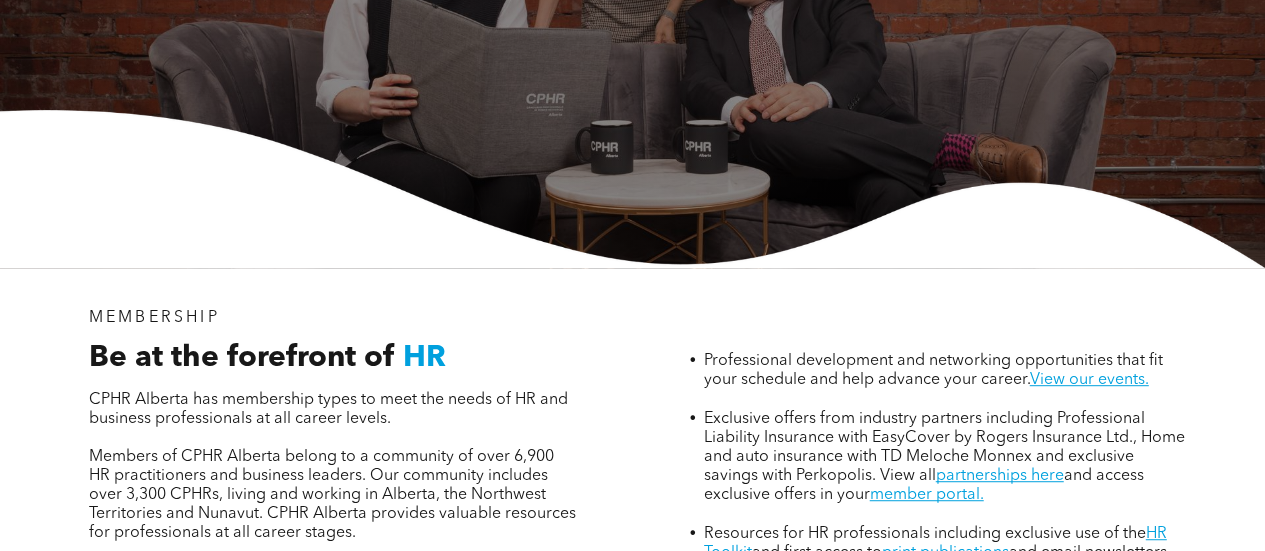 scroll, scrollTop: 0, scrollLeft: 0, axis: both 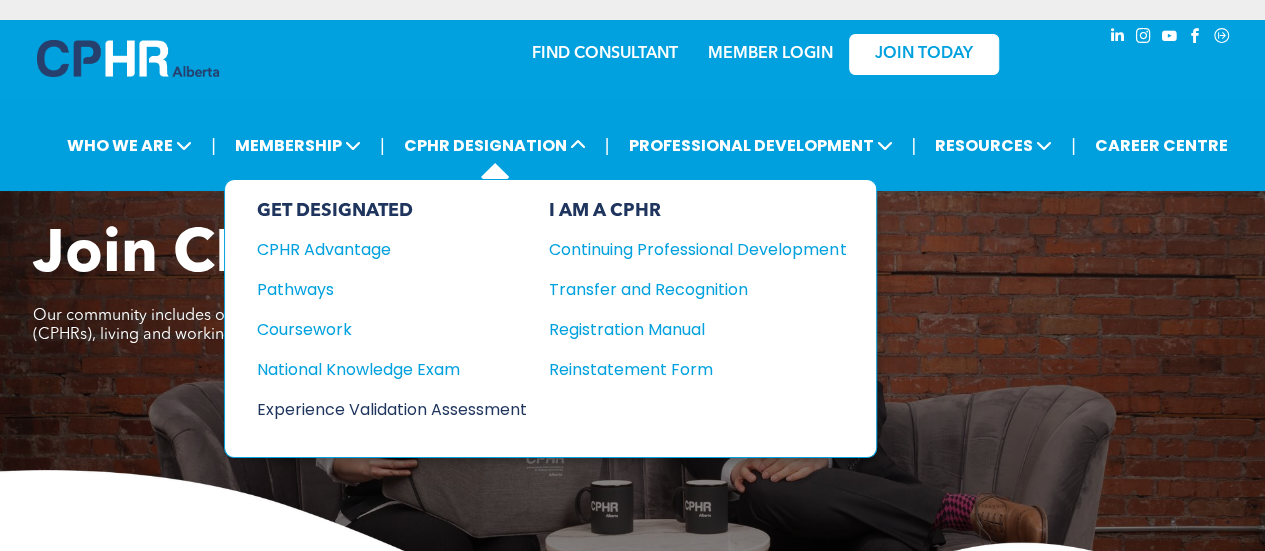 click on "Experience Validation Assessment" at bounding box center (378, 409) 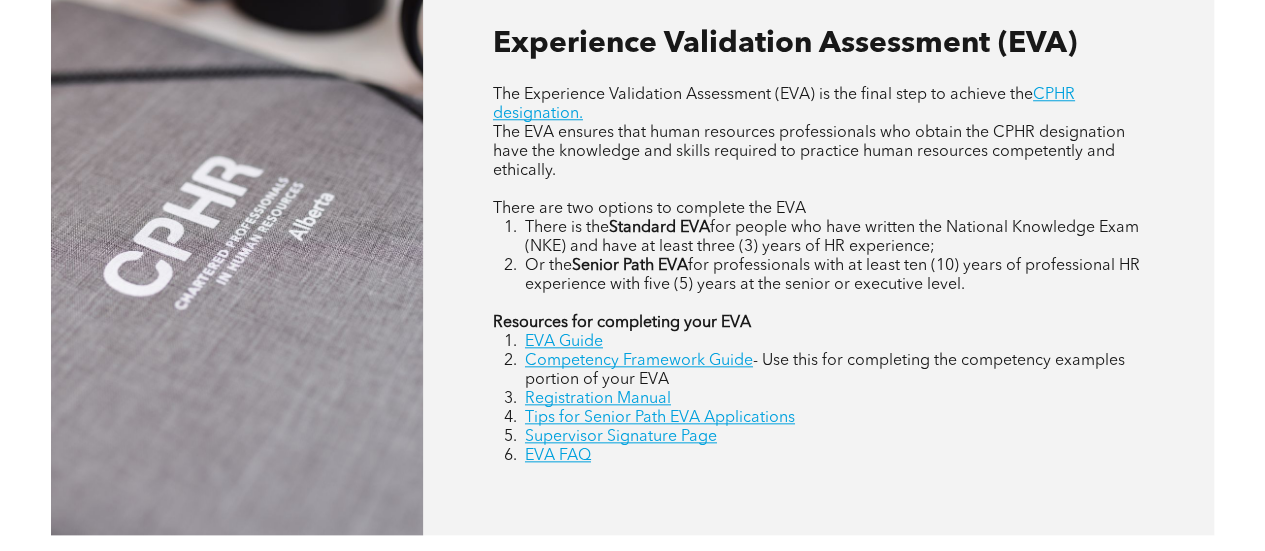 scroll, scrollTop: 898, scrollLeft: 0, axis: vertical 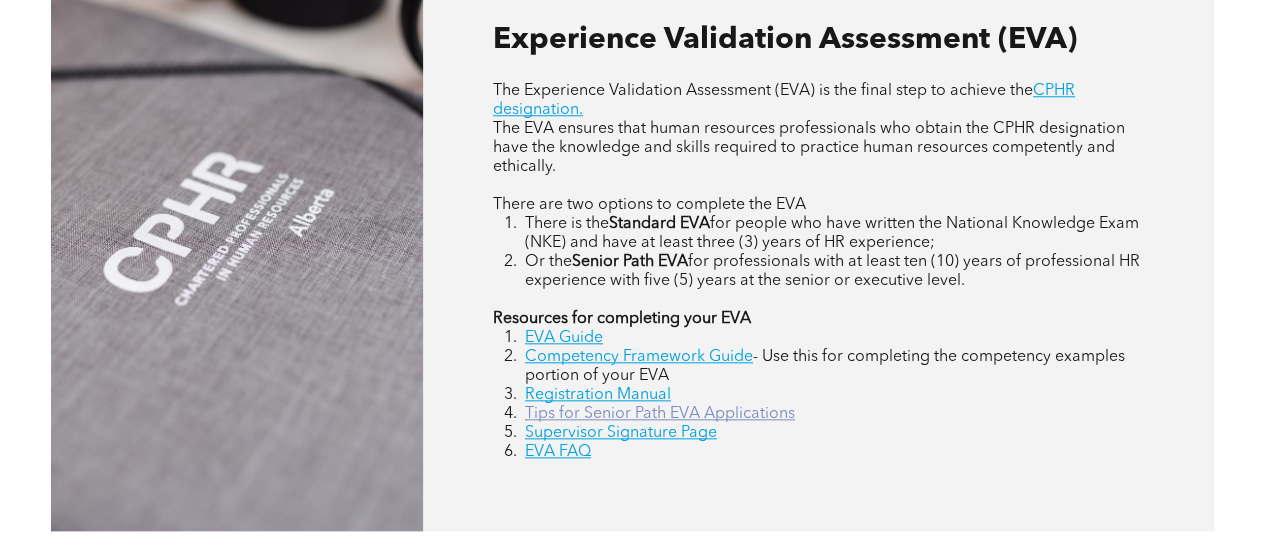 click on "Tips for Senior Path EVA Applications" at bounding box center [660, 414] 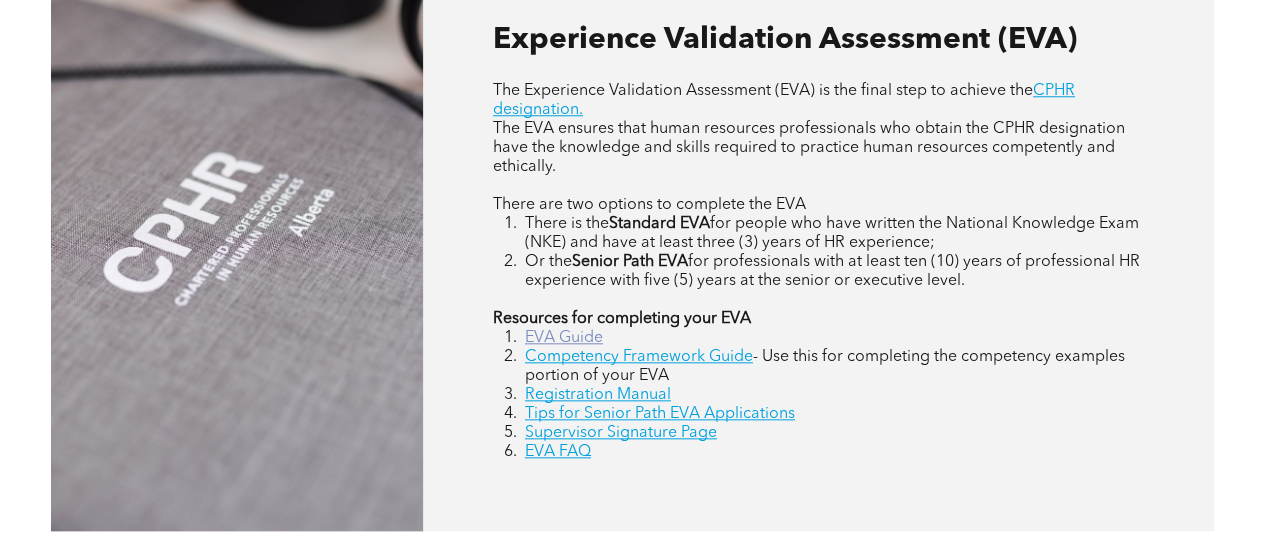 click on "EVA Guide" at bounding box center (564, 338) 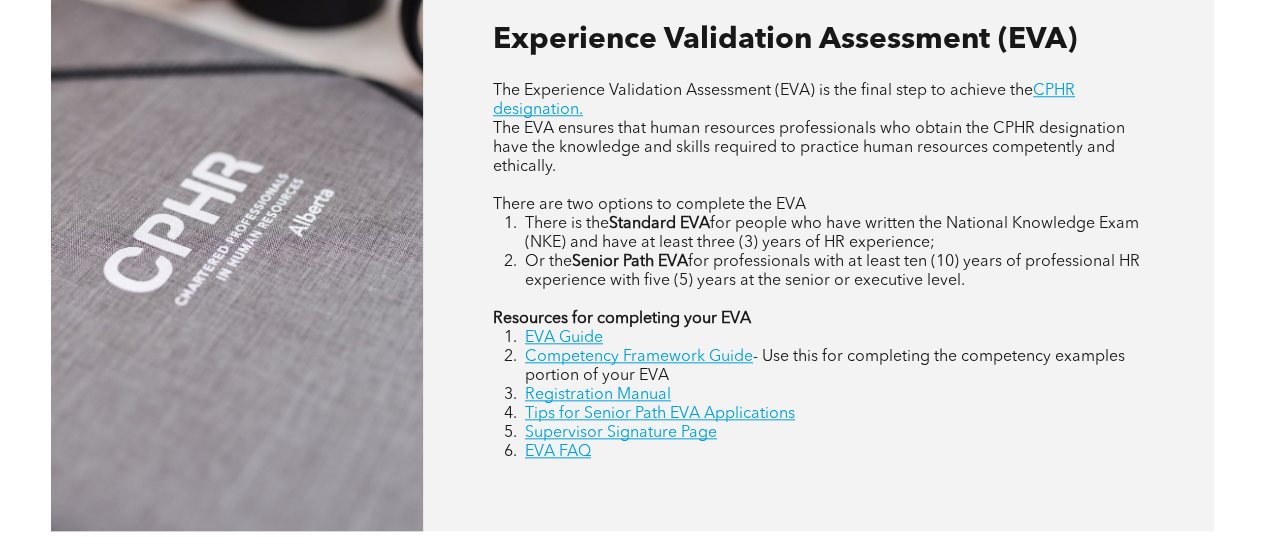 click on "CPHR DESIGNATION
Experience Validation Assessment (EVA)
The Experience Validation Assessment (EVA) is the final step to achieve the  CPHR designation. The EVA ensures that human resources professionals who obtain the CPHR designation have the knowledge and skills required to practice human resources competently and ethically.  There are two options to complete the EVA   There is the  Standard EVA  for people who have written the National Knowledge Exam (NKE) and have at least three (3) years of HR experience; Or the  Senior Path EVA  for professionals with at least ten (10) years of professional HR experience with five (5) years at the senior or executive level.
Resources for completing your EVA   EVA Guide   Competency Framework Guide  - Use this for completing the competency examples portion of your EVA Registration Manual Tips for Senior Path EVA Applications Supervisor Signature Page EVA FAQ" at bounding box center (818, 220) 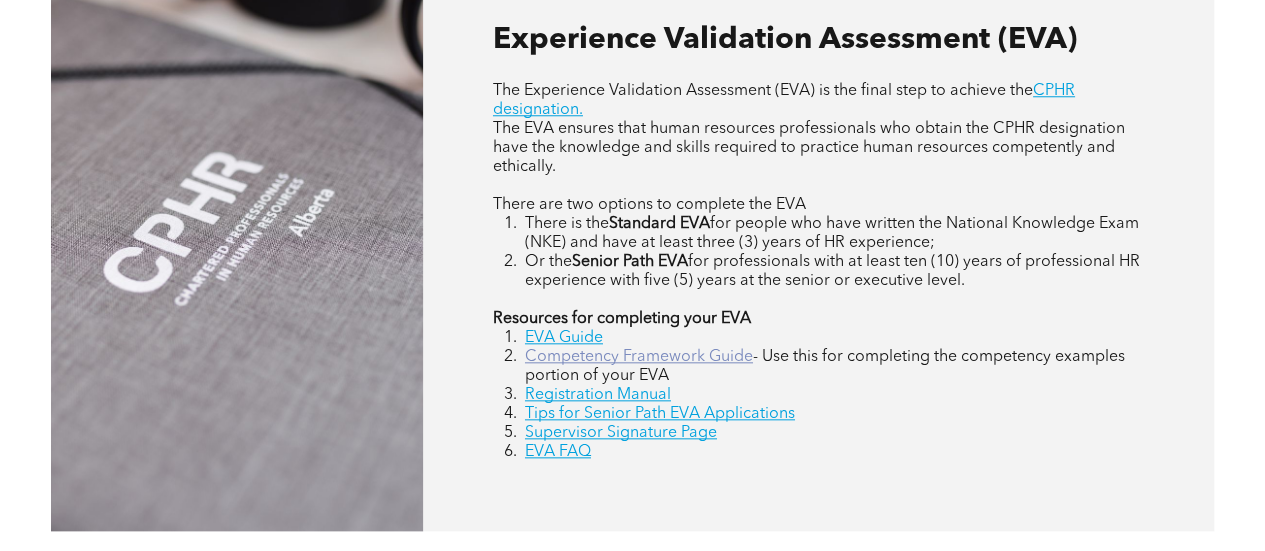 click on "Competency Framework Guide" at bounding box center [639, 357] 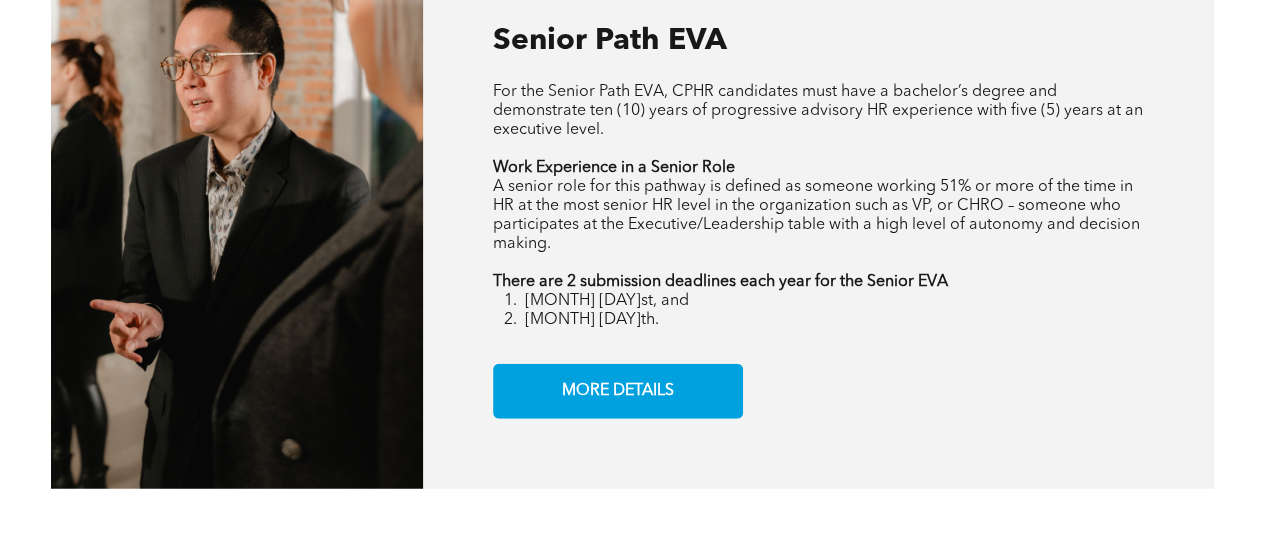 scroll, scrollTop: 2320, scrollLeft: 0, axis: vertical 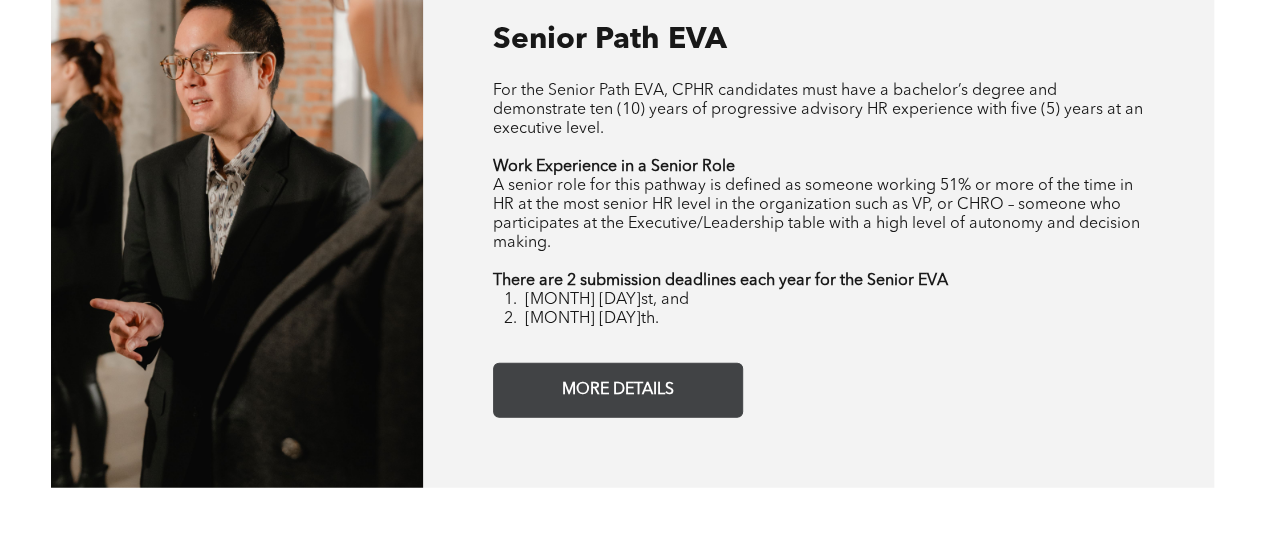 click on "MORE DETAILS" at bounding box center [618, 390] 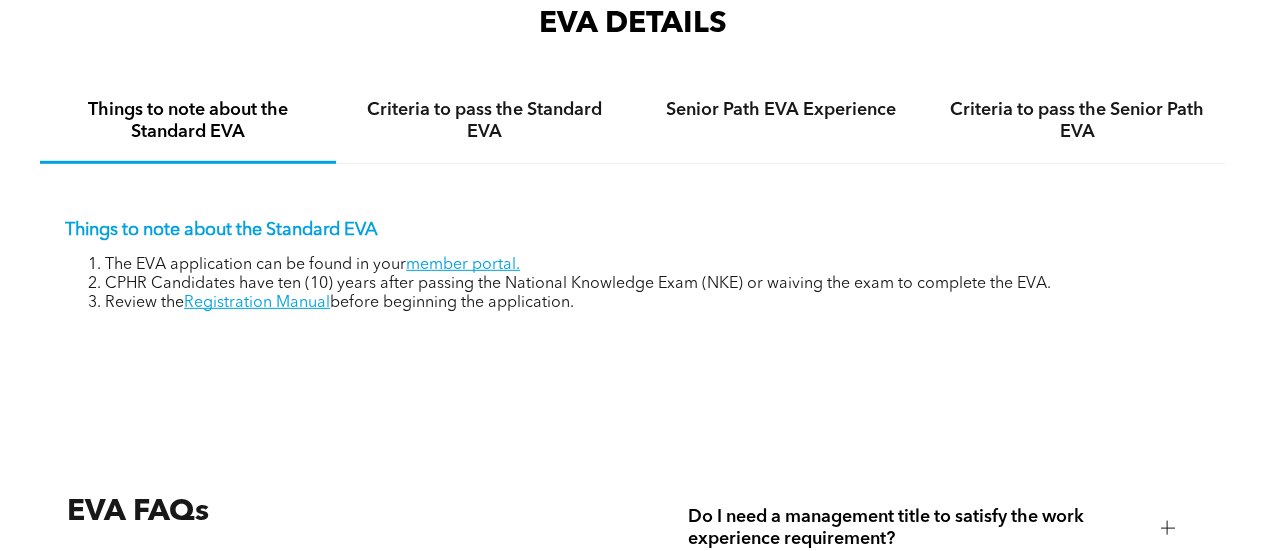 scroll, scrollTop: 2876, scrollLeft: 0, axis: vertical 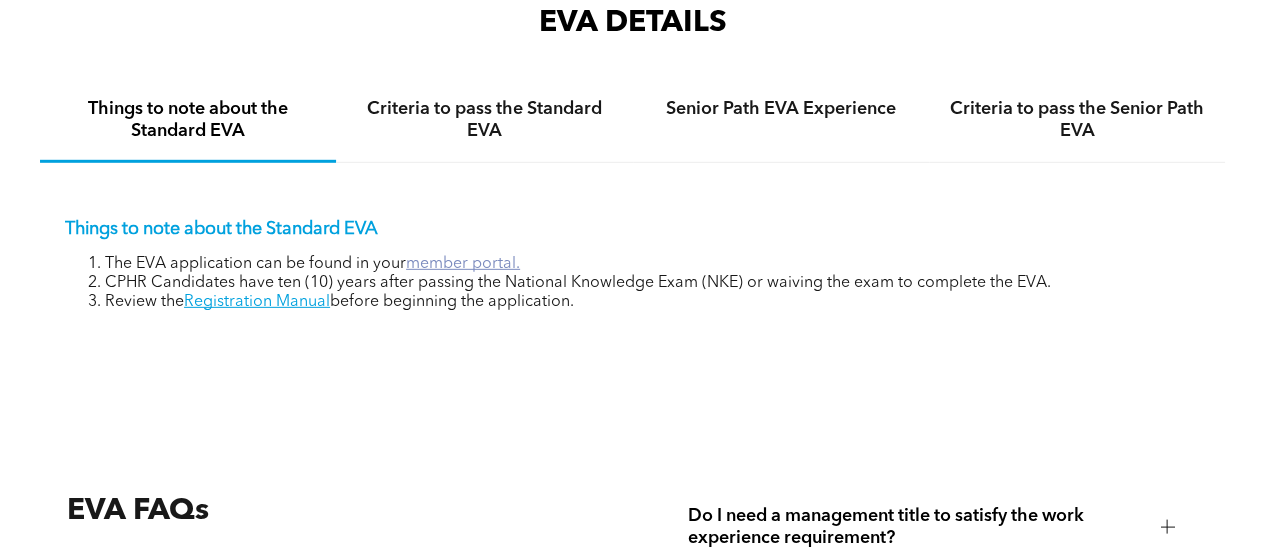 click on "member portal." at bounding box center (463, 264) 